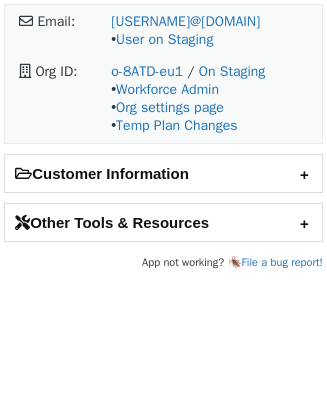 scroll, scrollTop: 0, scrollLeft: 0, axis: both 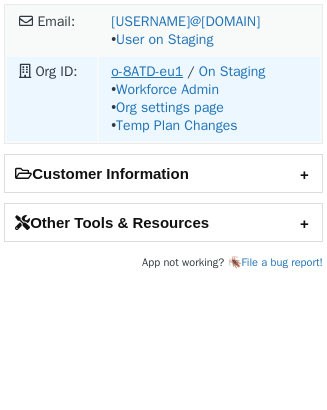 click on "o-8ATD-eu1" at bounding box center (147, 71) 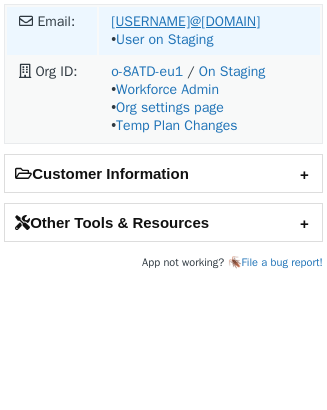 drag, startPoint x: 252, startPoint y: 16, endPoint x: 211, endPoint y: 37, distance: 46.06517 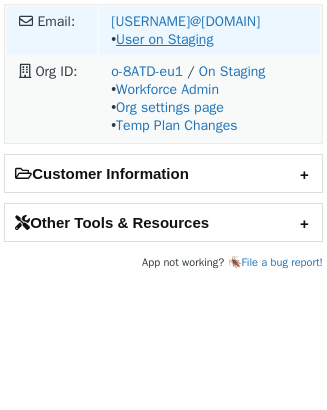 click on "milos@felicons.com •  User on Staging" at bounding box center (209, 31) 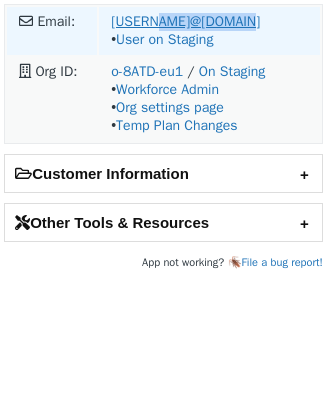copy on "felicons.com" 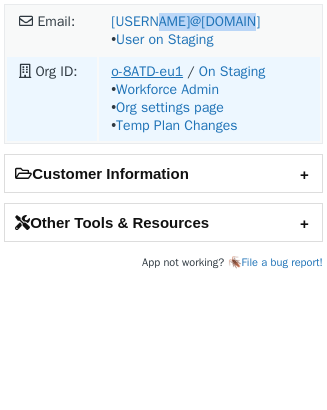click on "o-8ATD-eu1" at bounding box center (147, 71) 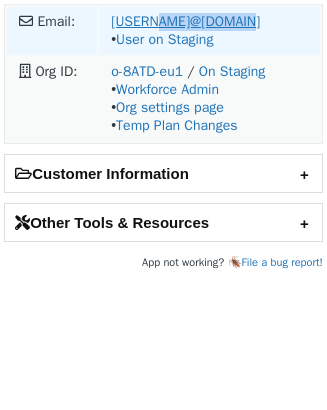 click on "milos@felicons.com" at bounding box center (185, 21) 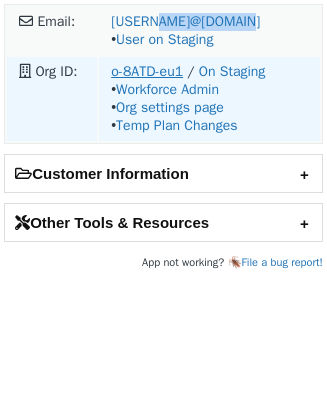 click on "o-8ATD-eu1" at bounding box center [147, 71] 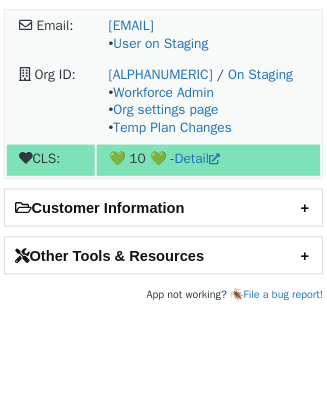 scroll, scrollTop: 0, scrollLeft: 0, axis: both 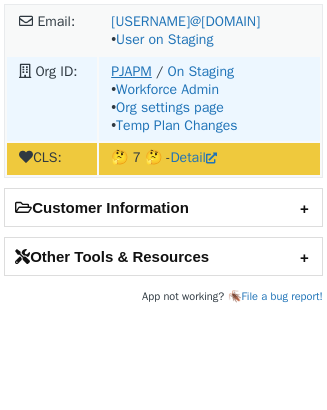 click on "PJAPM" at bounding box center (131, 71) 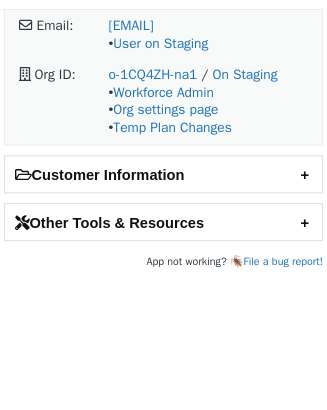 scroll, scrollTop: 0, scrollLeft: 0, axis: both 